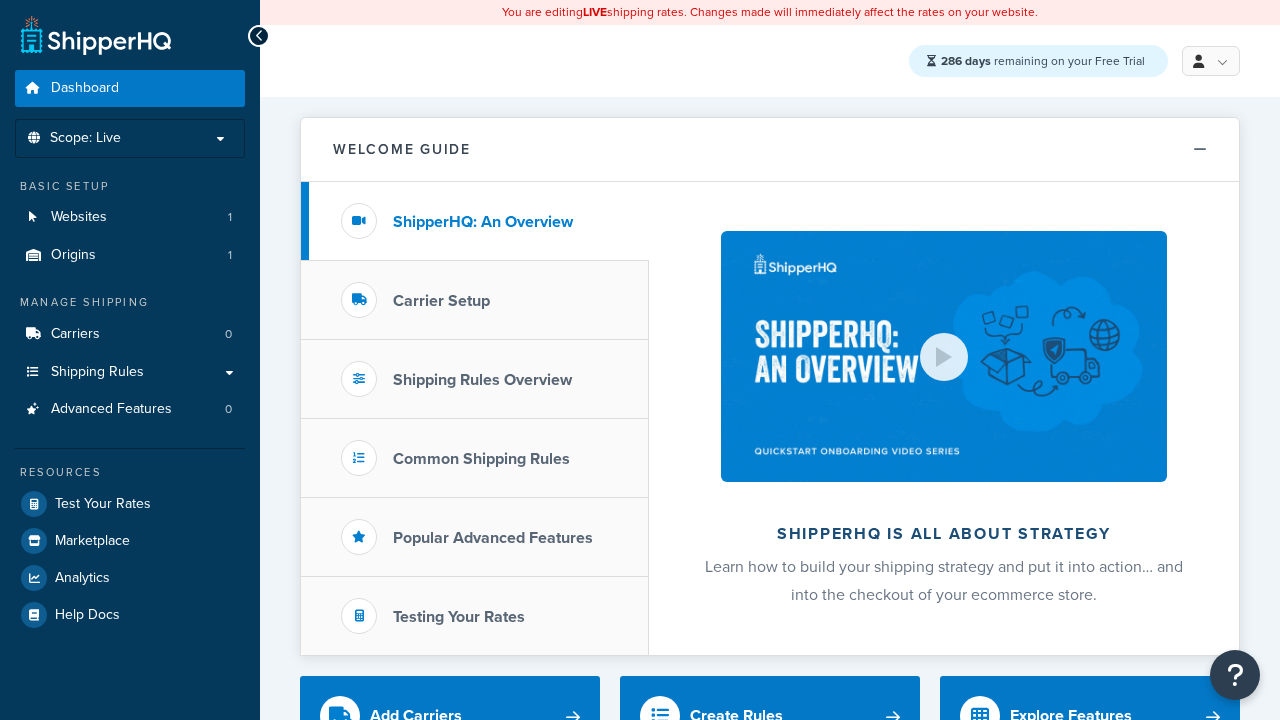 scroll, scrollTop: 0, scrollLeft: 0, axis: both 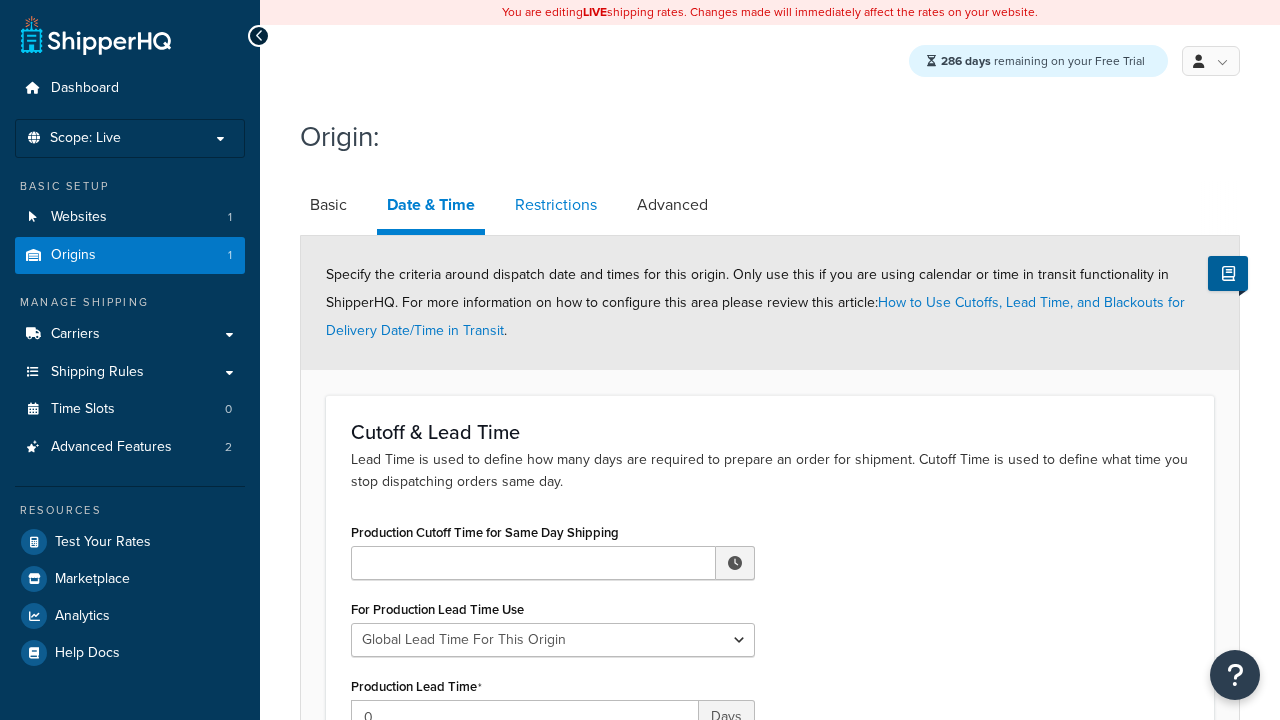 click on "Restrictions" at bounding box center (556, 205) 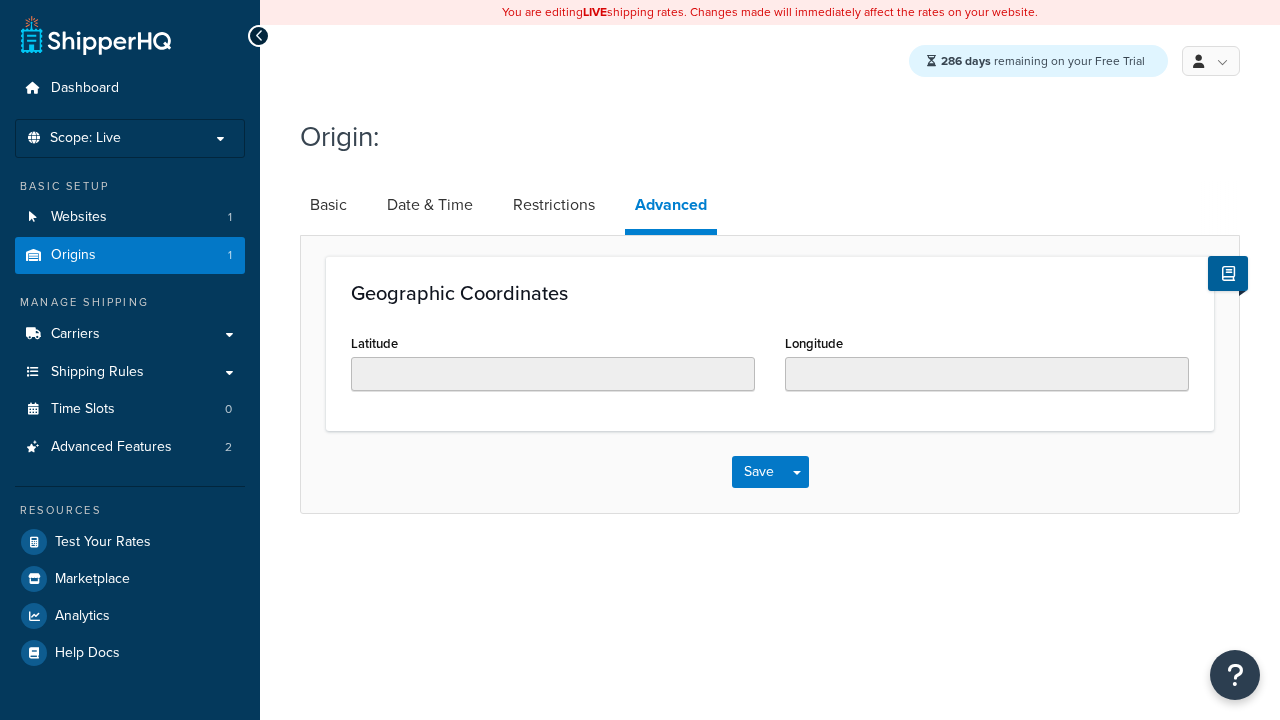 scroll, scrollTop: 0, scrollLeft: 0, axis: both 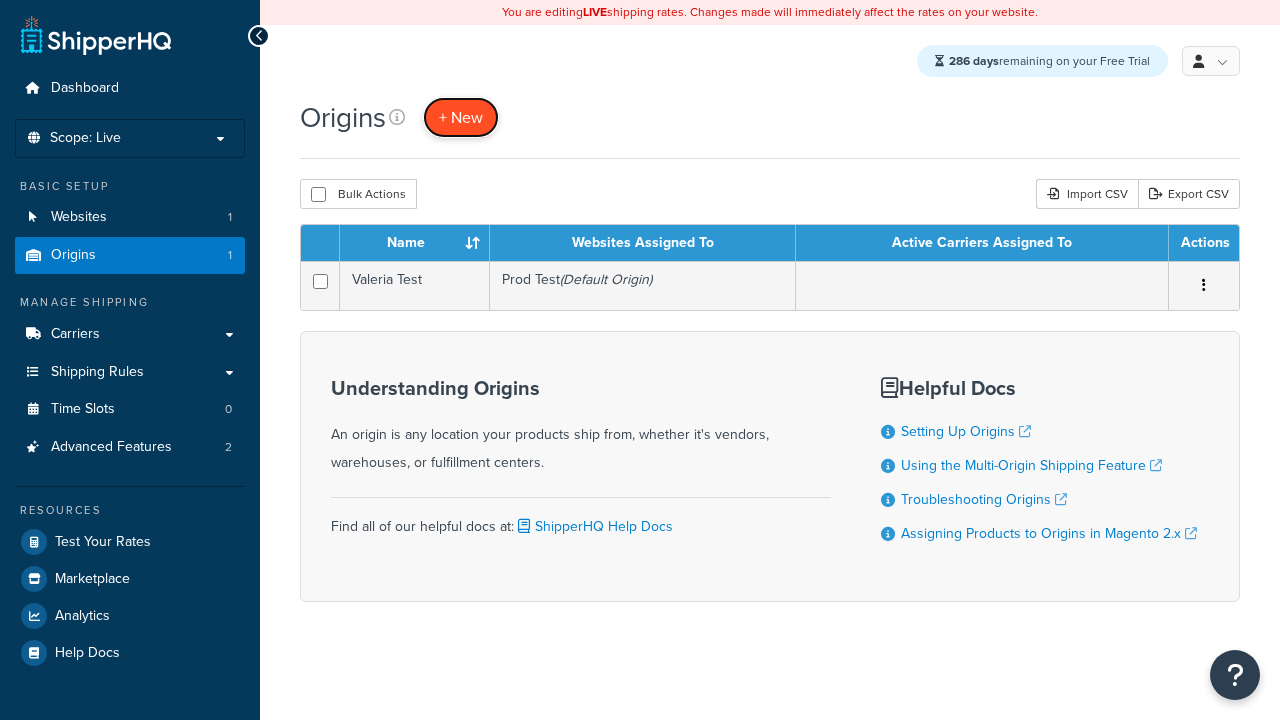 click on "+ New" at bounding box center [461, 117] 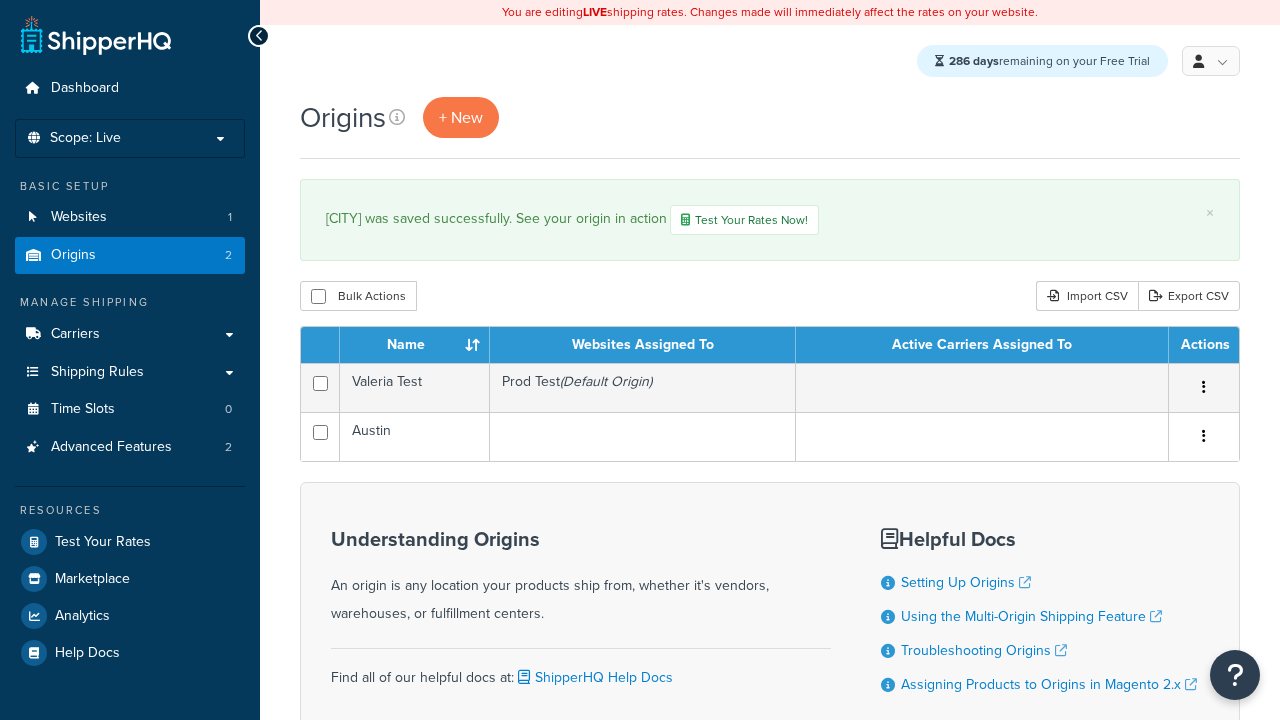 scroll, scrollTop: 0, scrollLeft: 0, axis: both 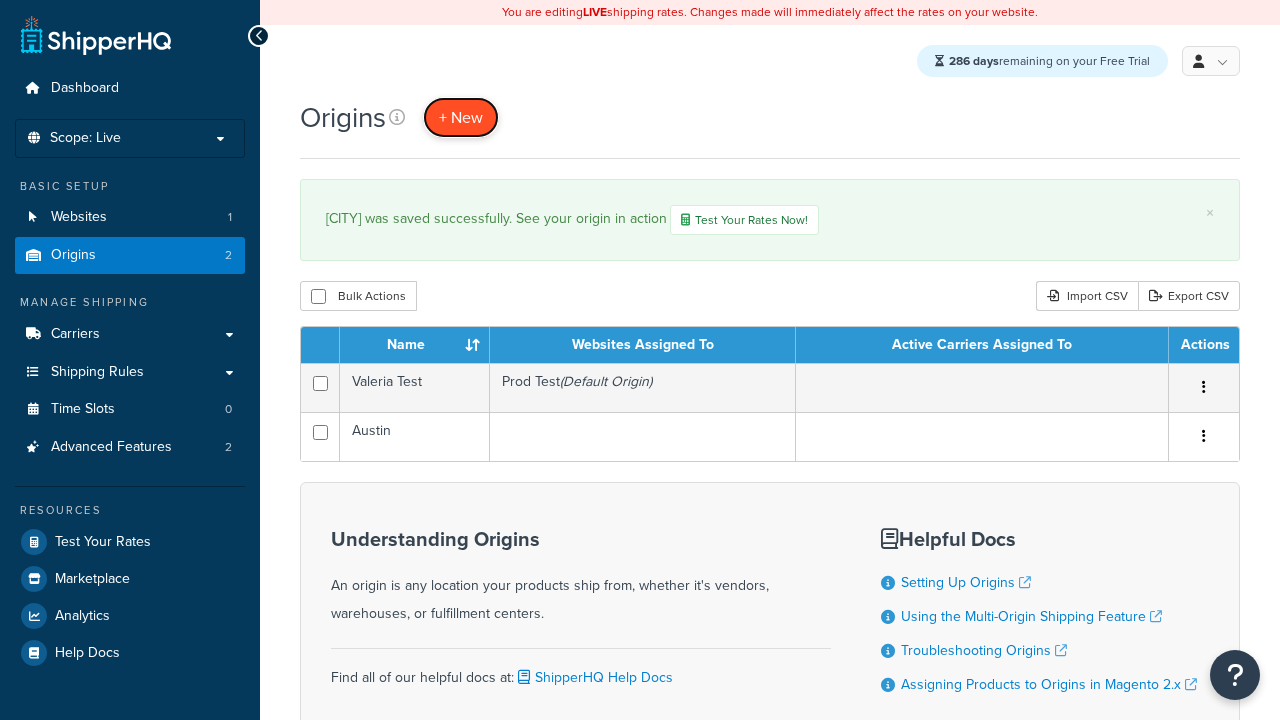 click on "+ New" at bounding box center (461, 117) 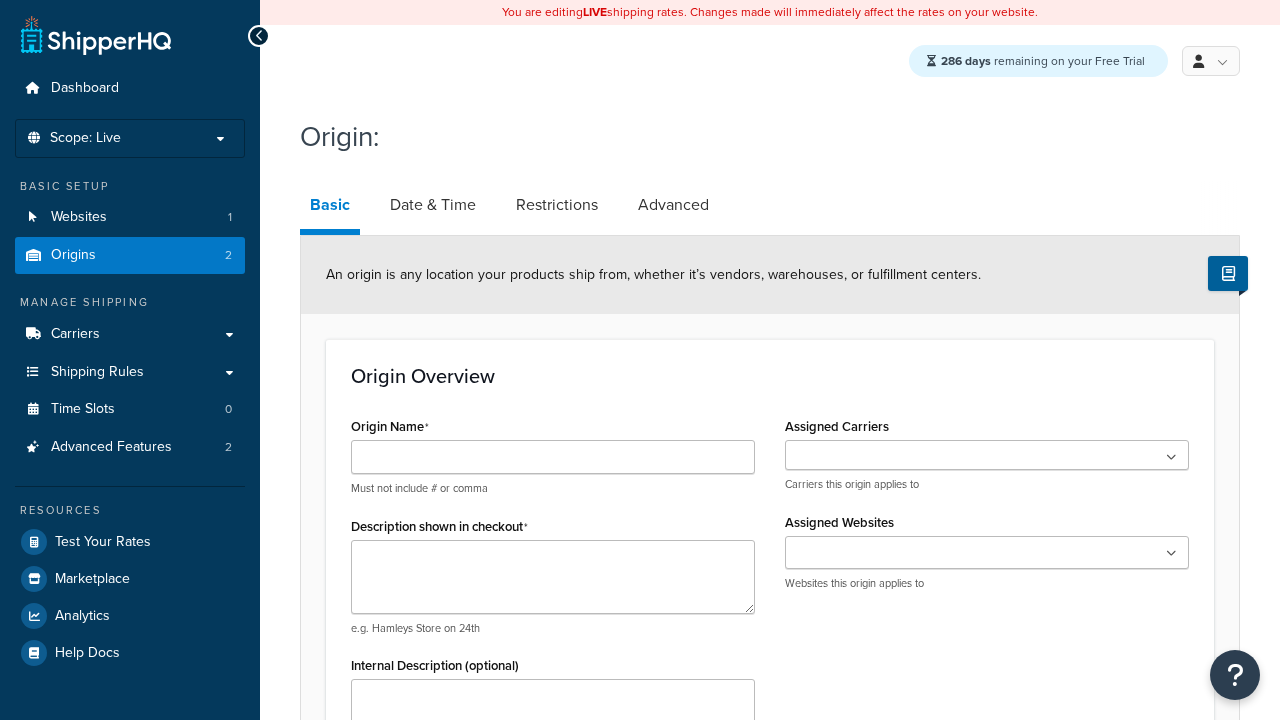 scroll, scrollTop: 0, scrollLeft: 0, axis: both 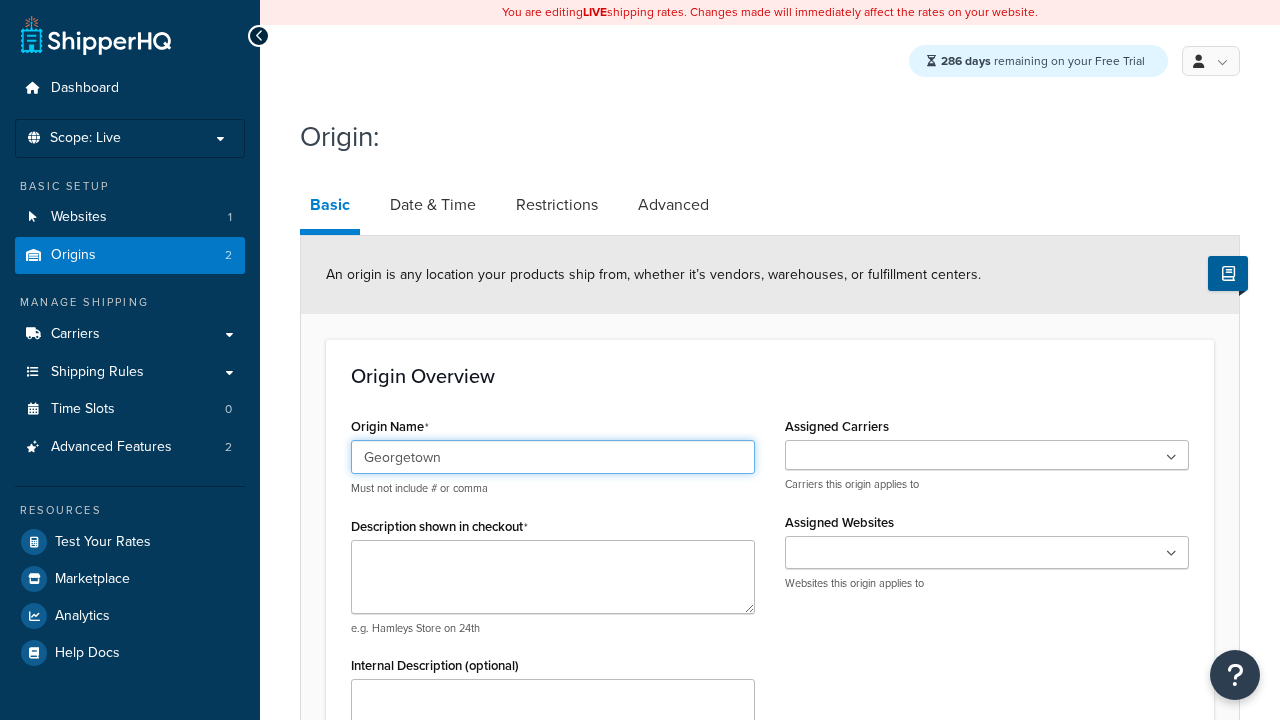 type on "Georgetown" 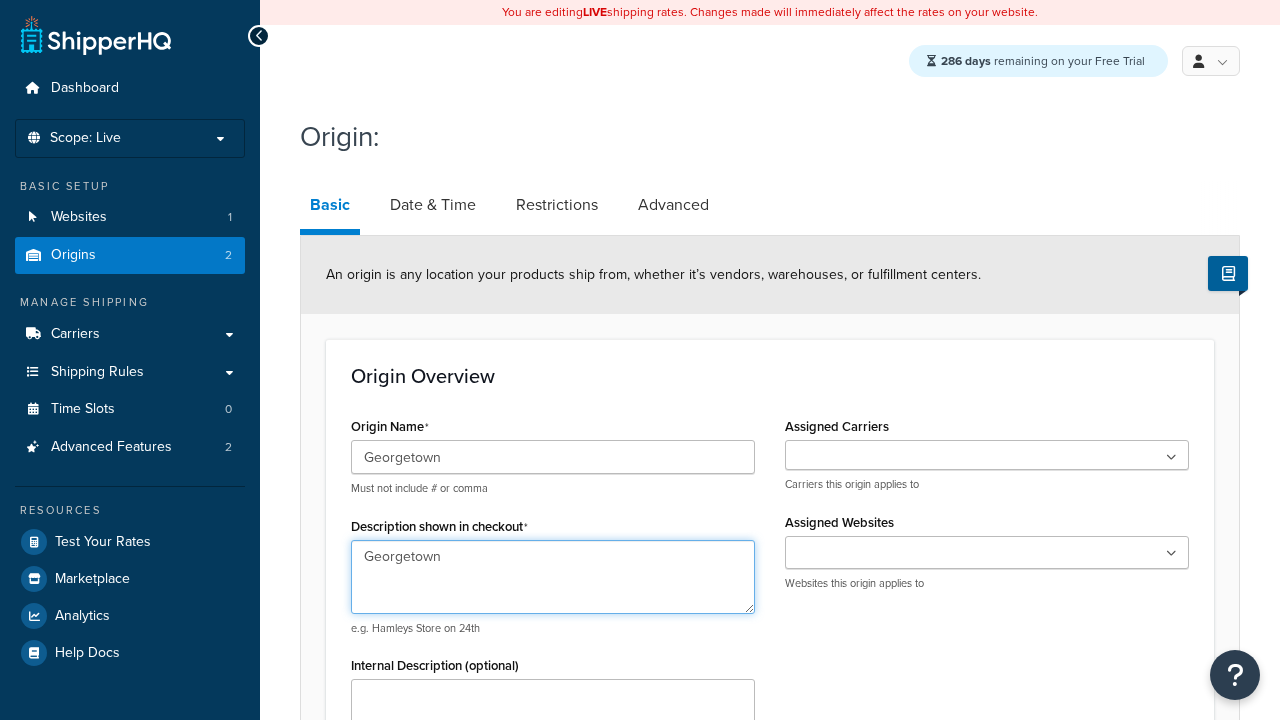 type on "Georgetown" 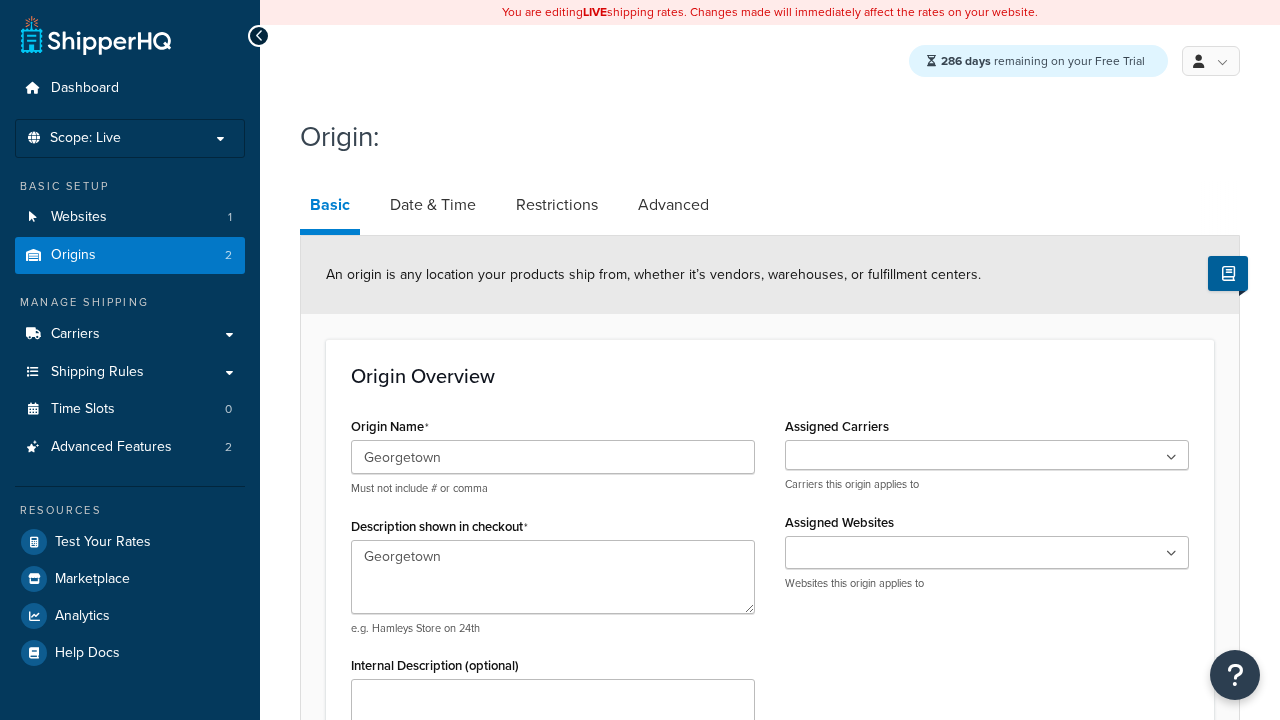 type on "Test Street" 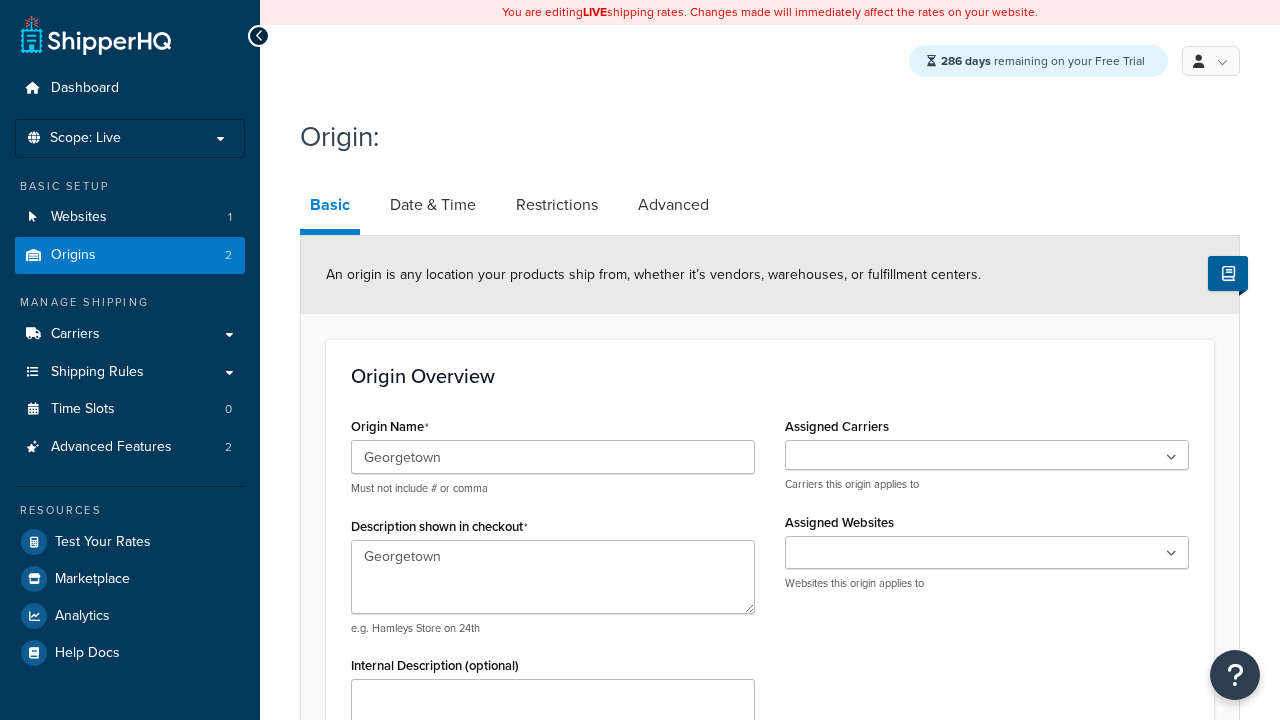 type on "Austin" 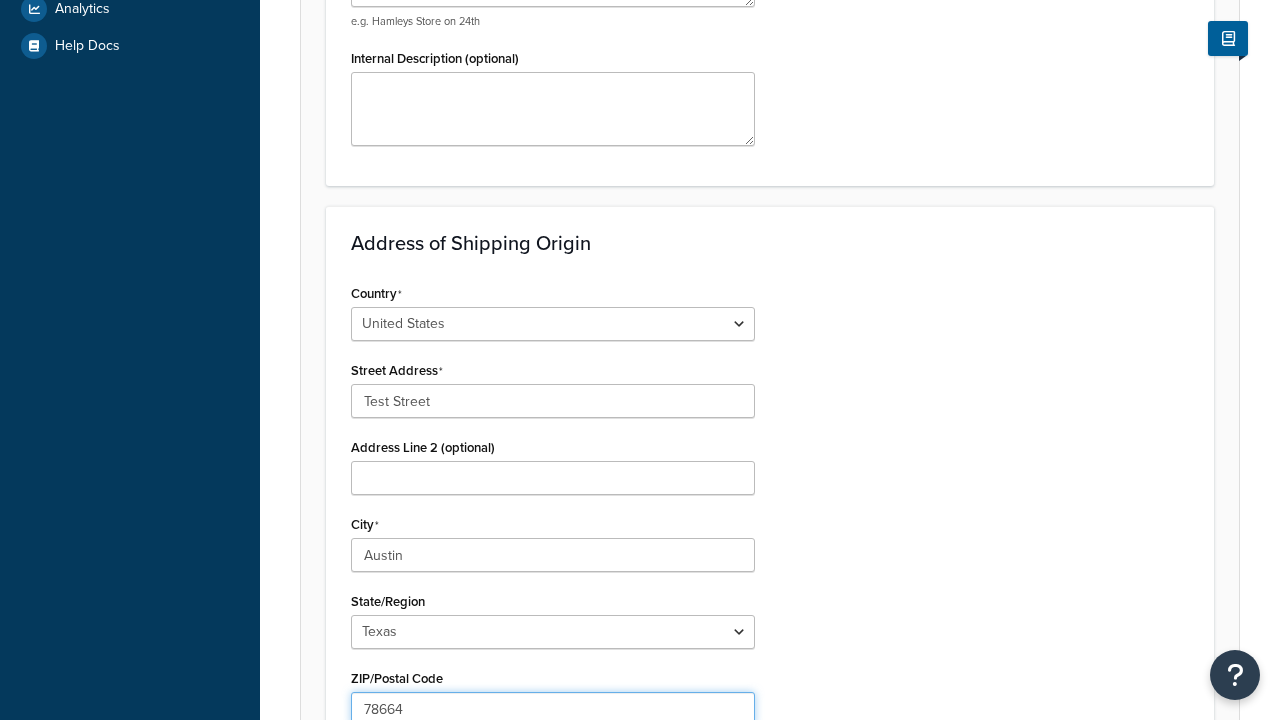 type on "78664" 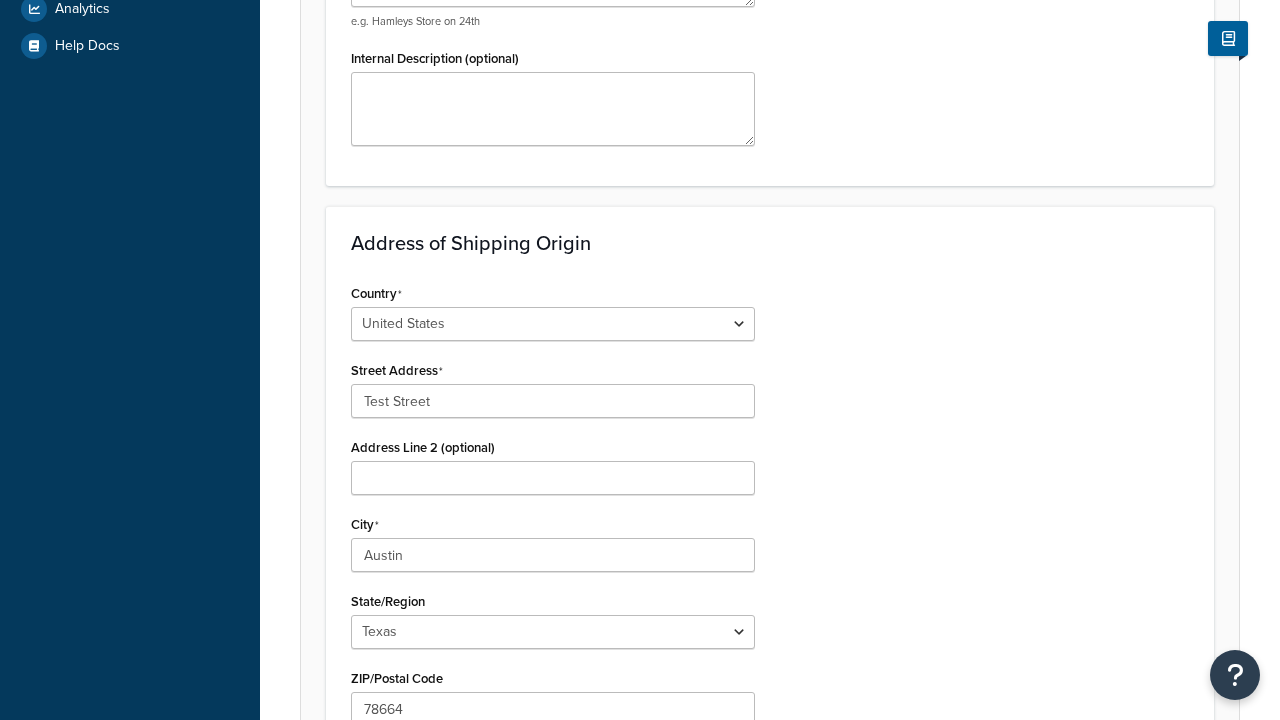 click on "Save" at bounding box center [759, 852] 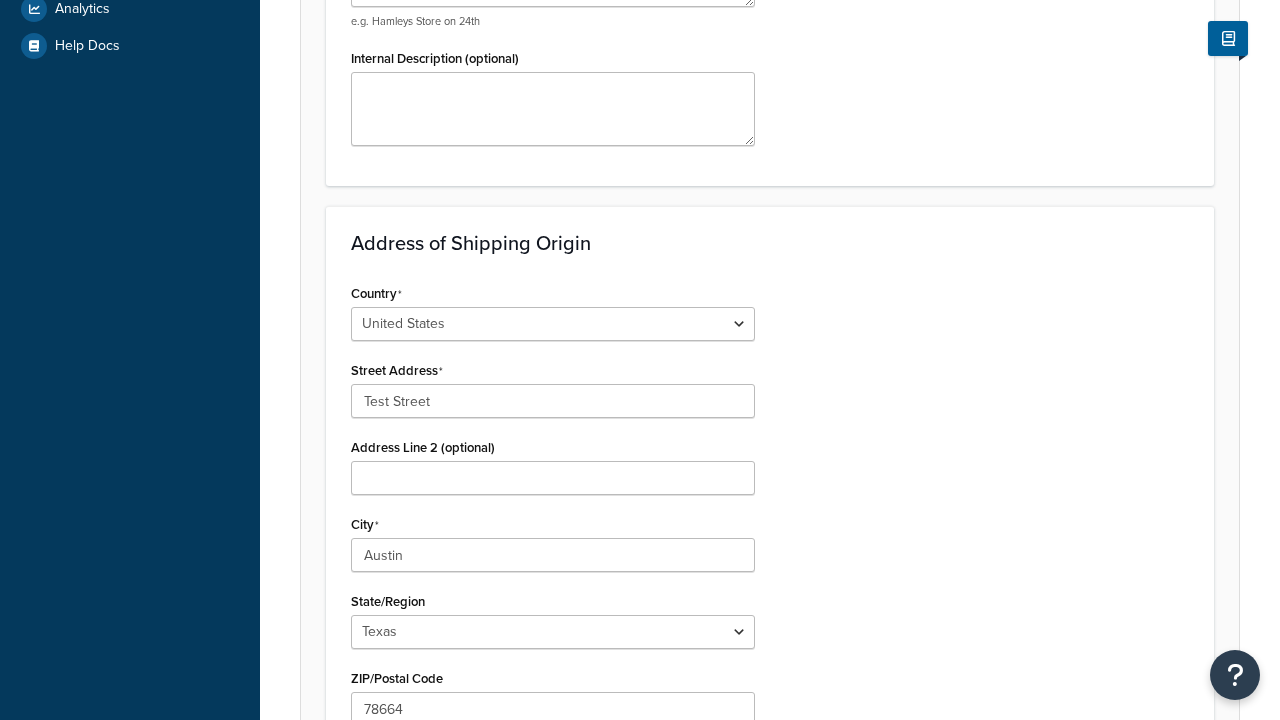 scroll, scrollTop: 882, scrollLeft: 0, axis: vertical 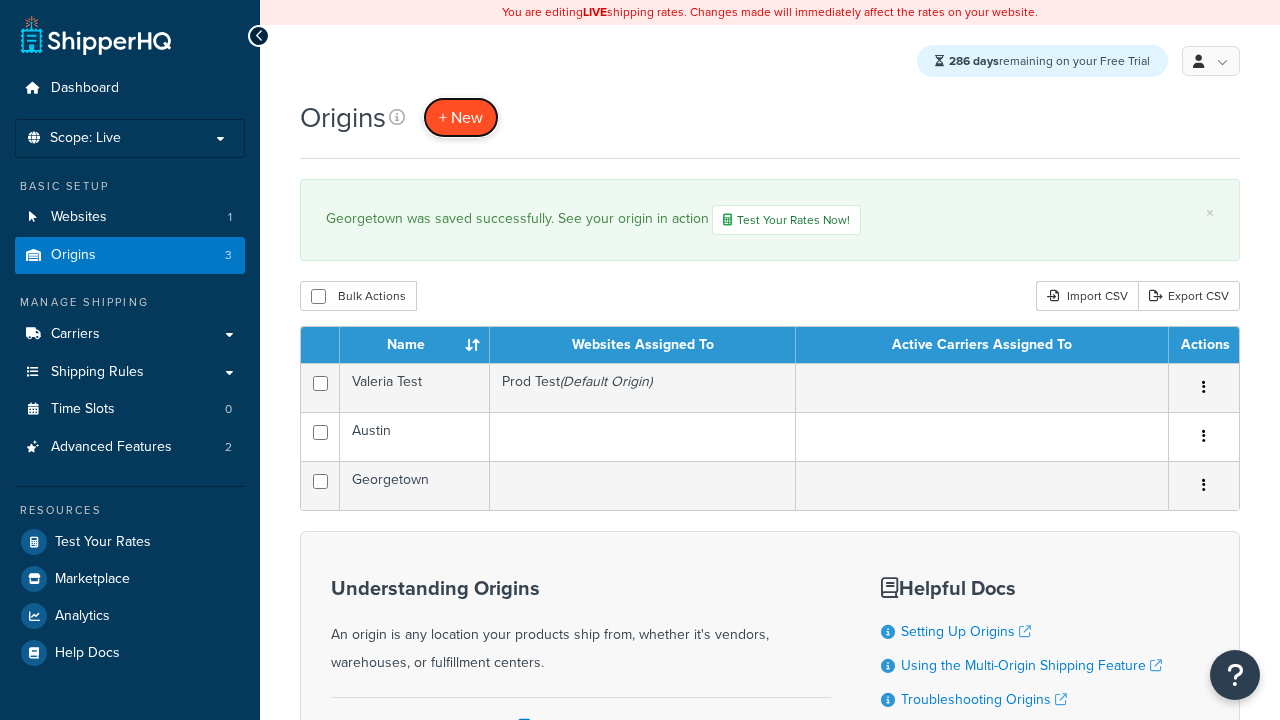 click on "+ New" at bounding box center (461, 117) 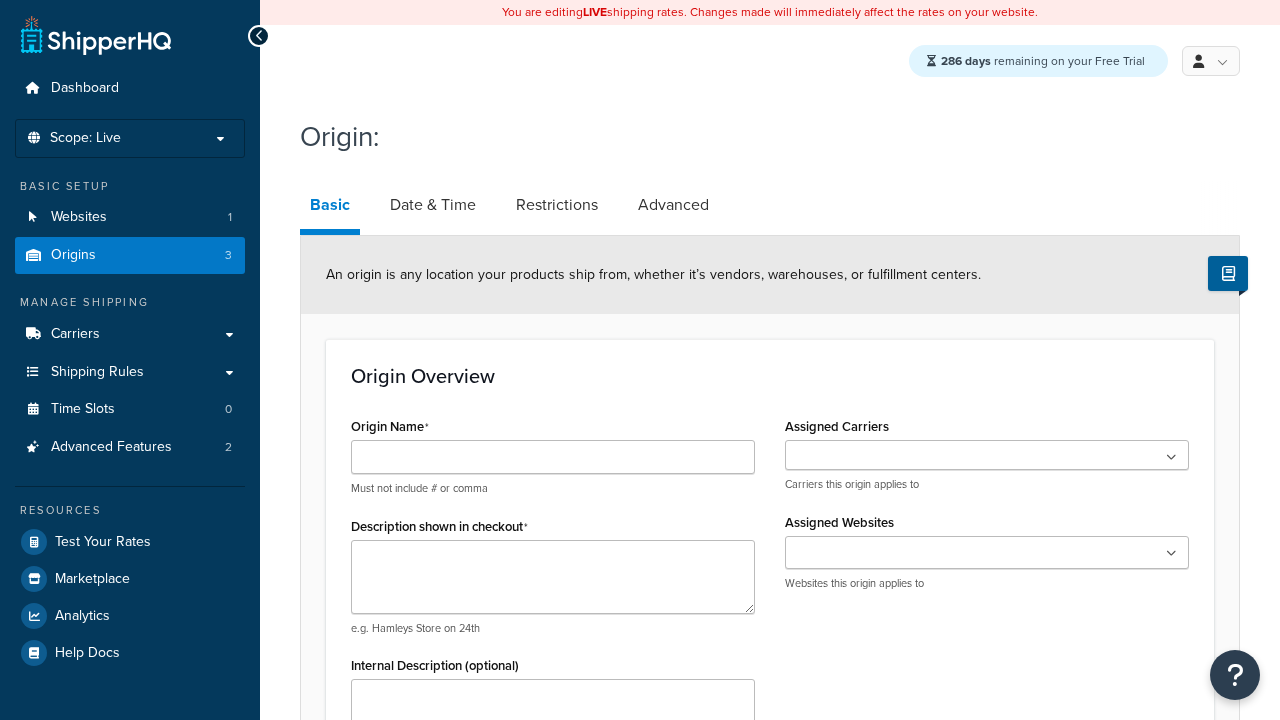 scroll, scrollTop: 0, scrollLeft: 0, axis: both 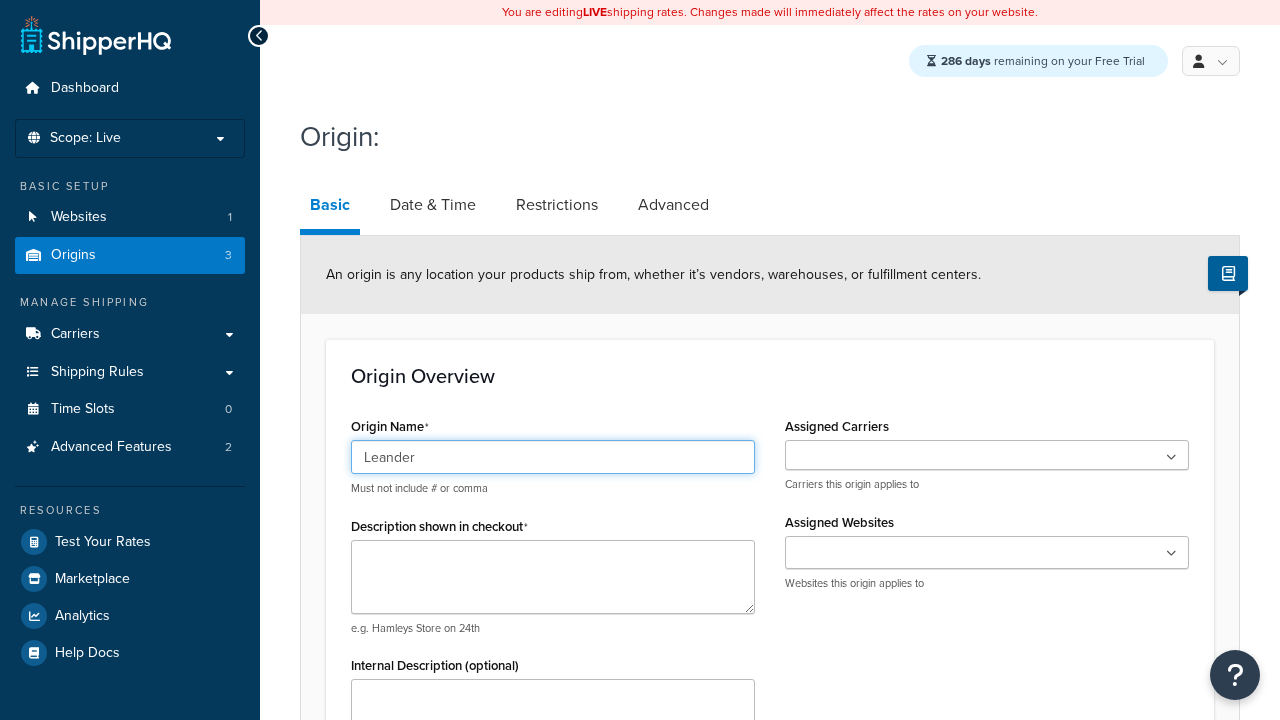 type on "Leander" 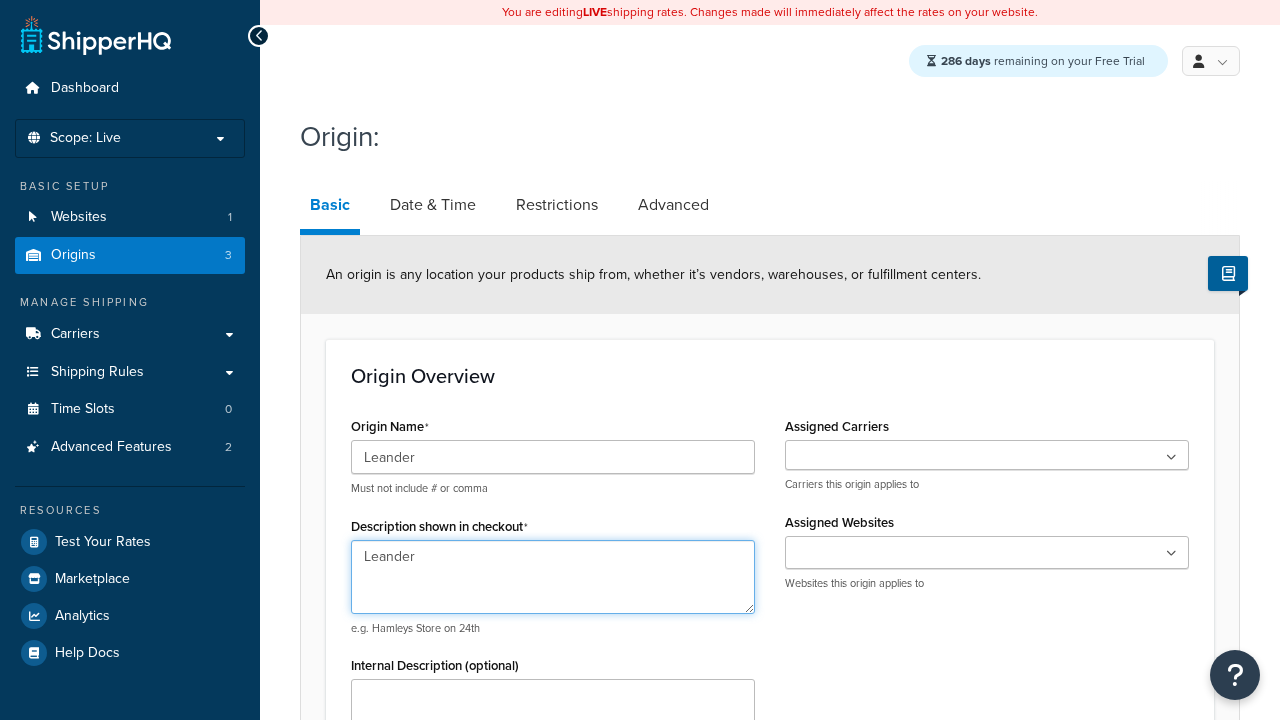 type on "Leander" 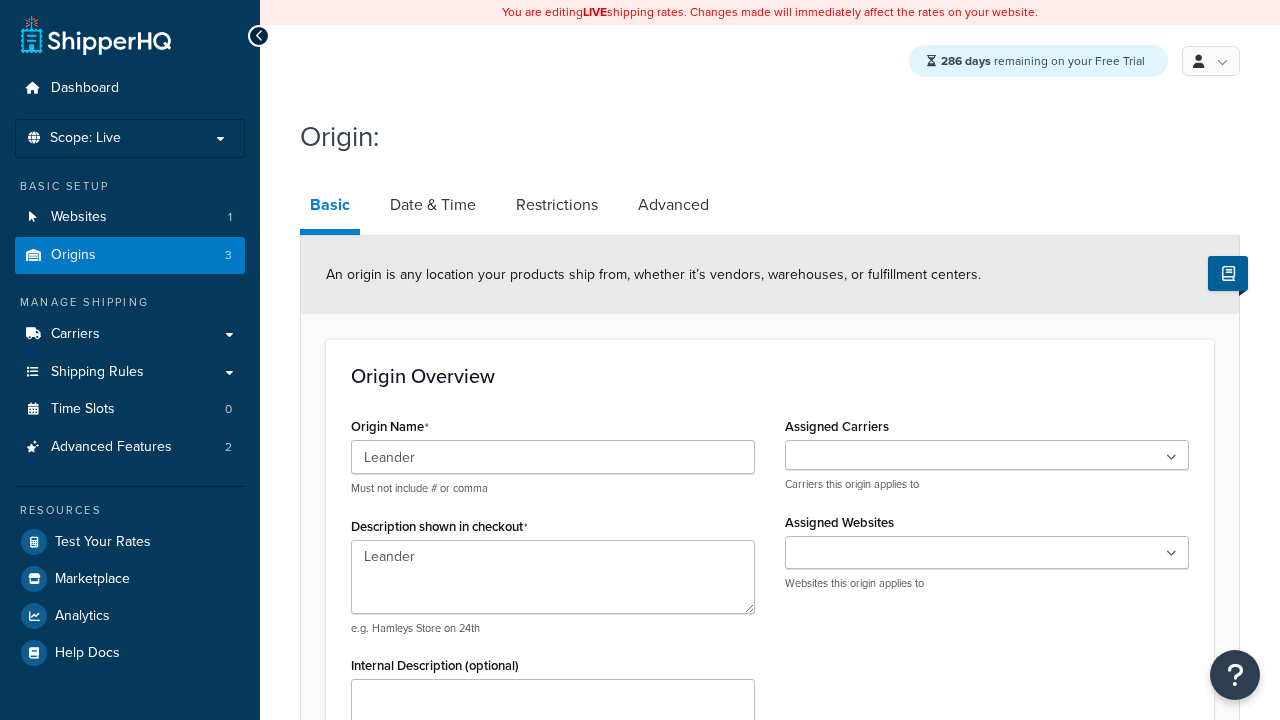 type on "Test Street" 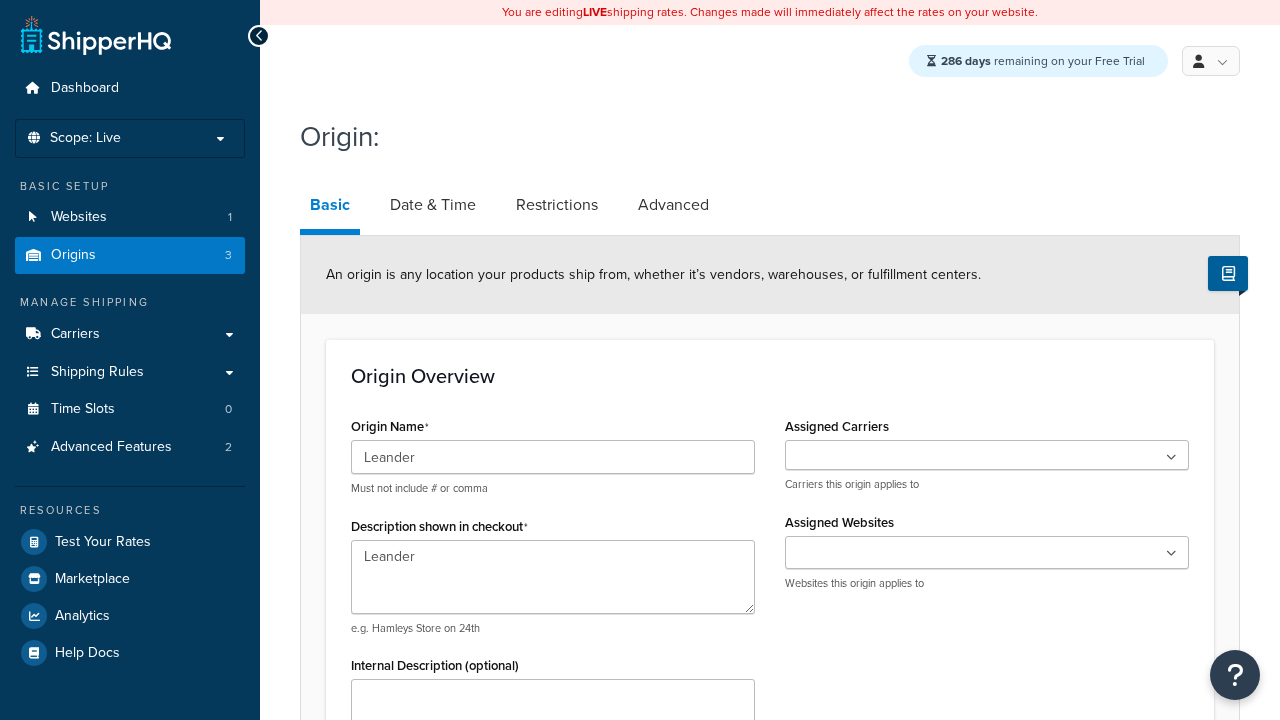 scroll, scrollTop: 882, scrollLeft: 0, axis: vertical 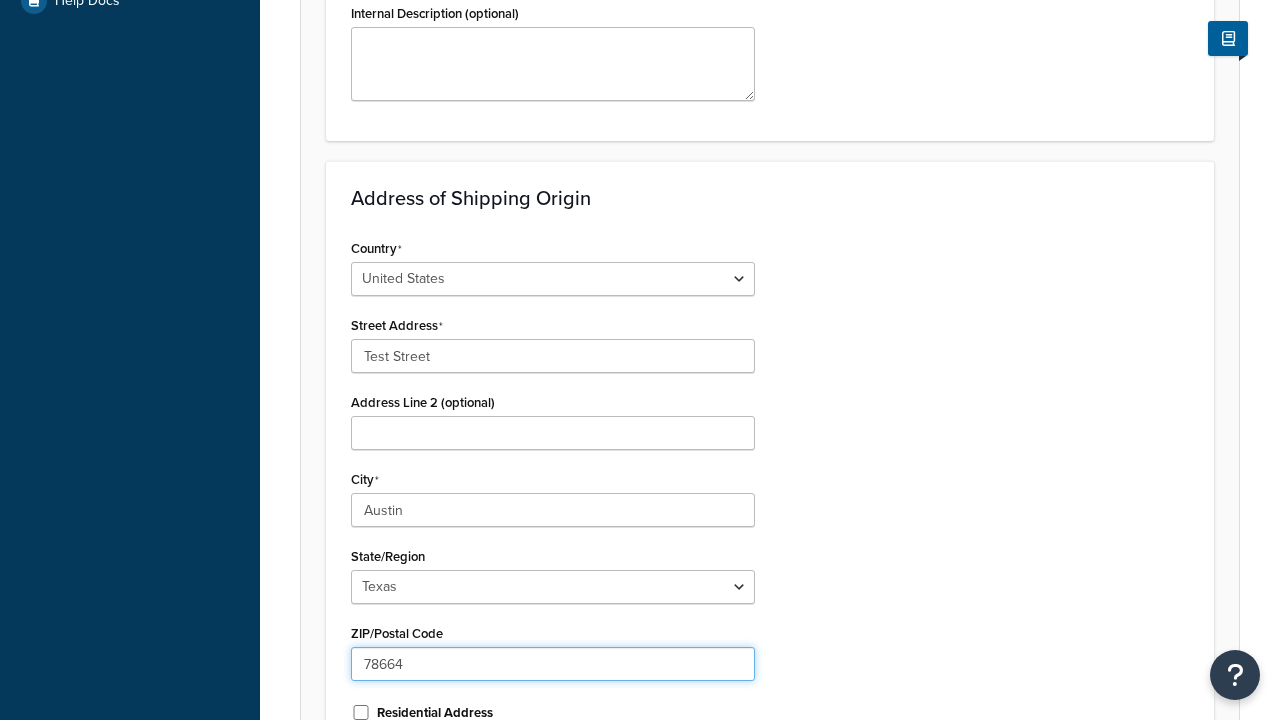 type on "78664" 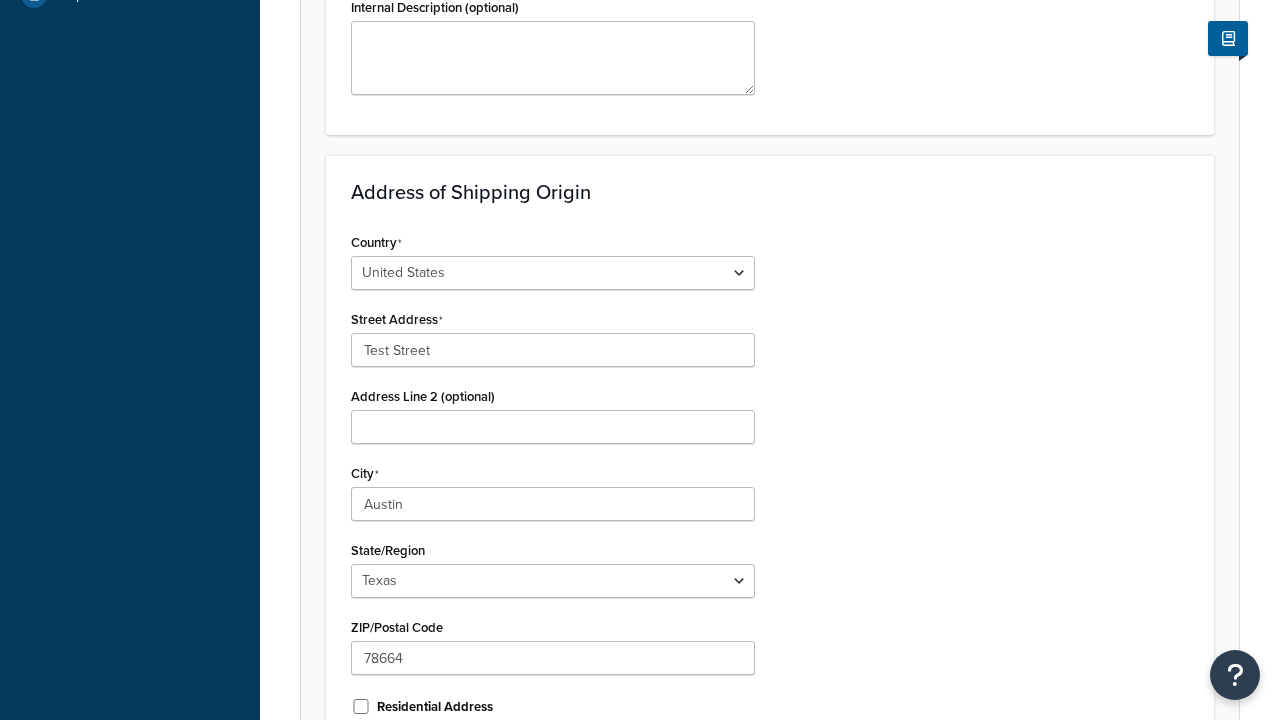 click on "Save" at bounding box center (759, 801) 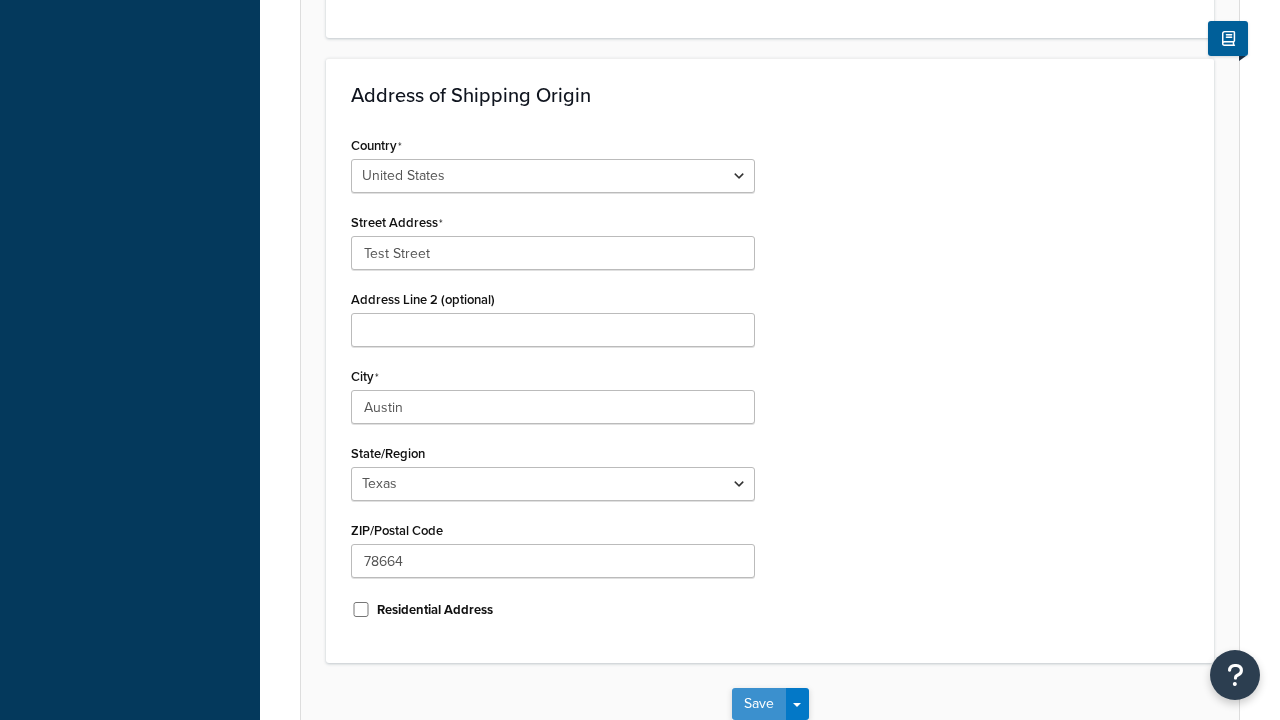 scroll, scrollTop: 0, scrollLeft: 0, axis: both 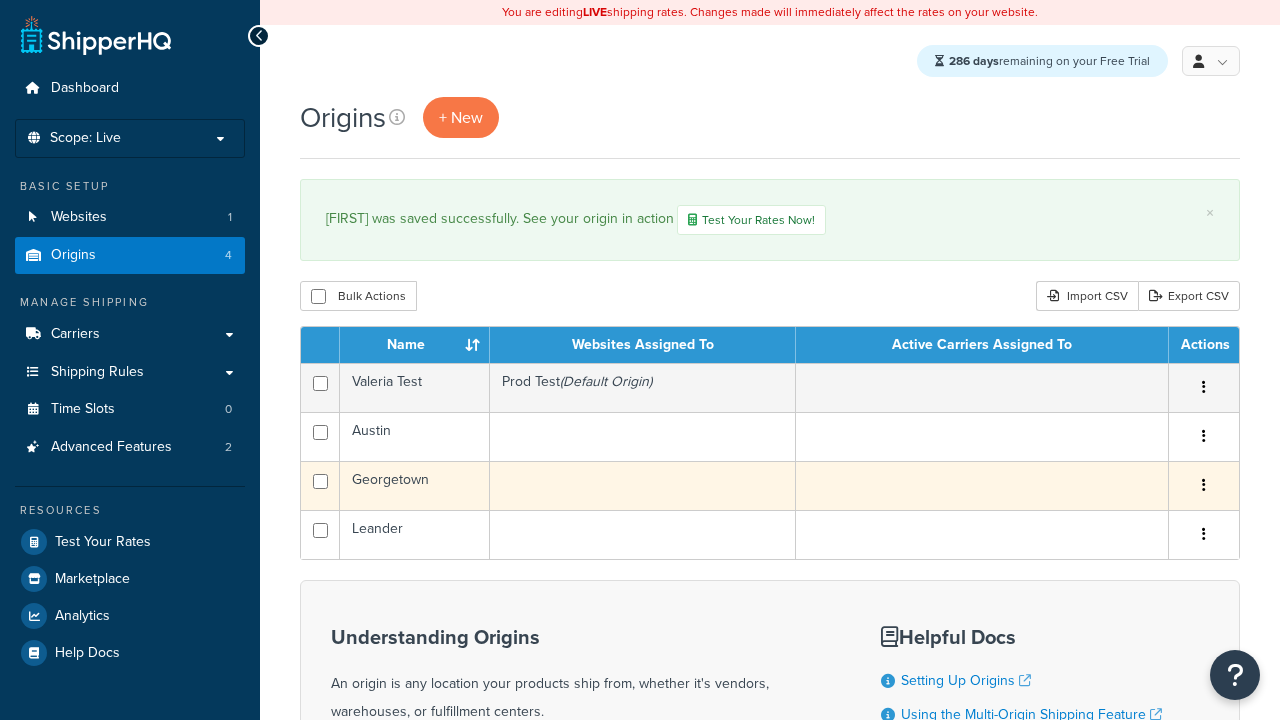 click at bounding box center (1204, 485) 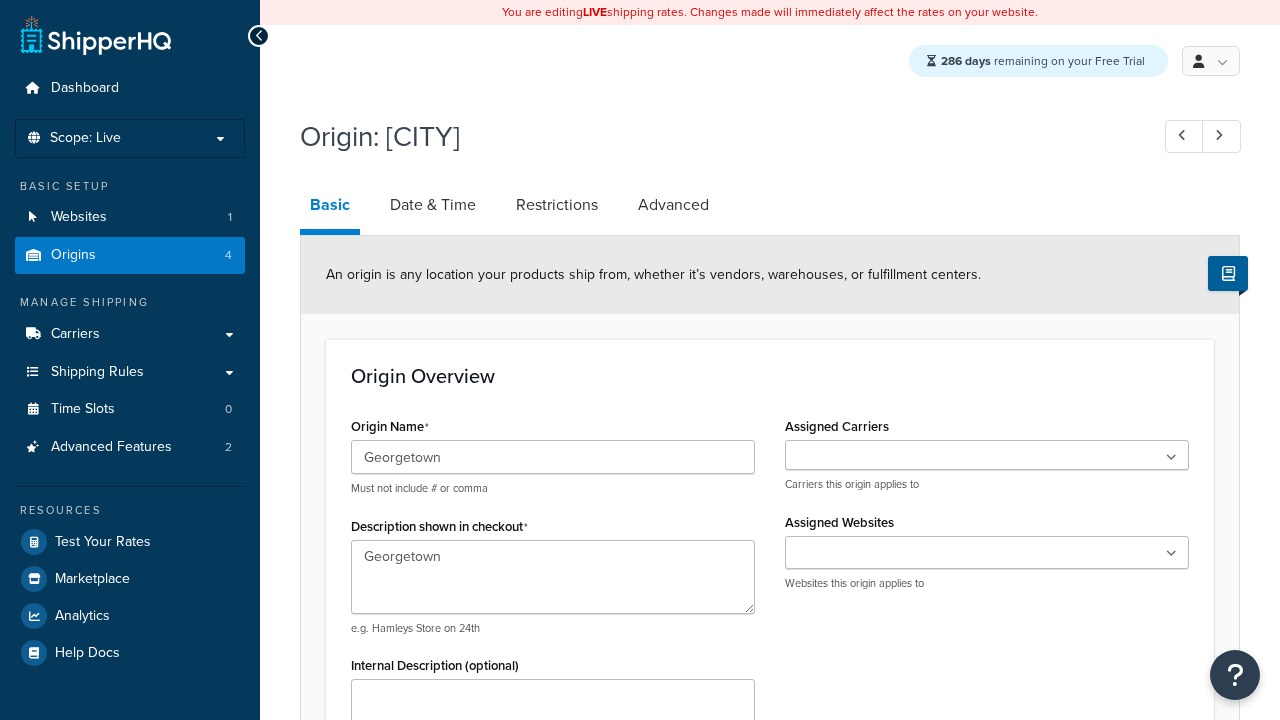 select on "43" 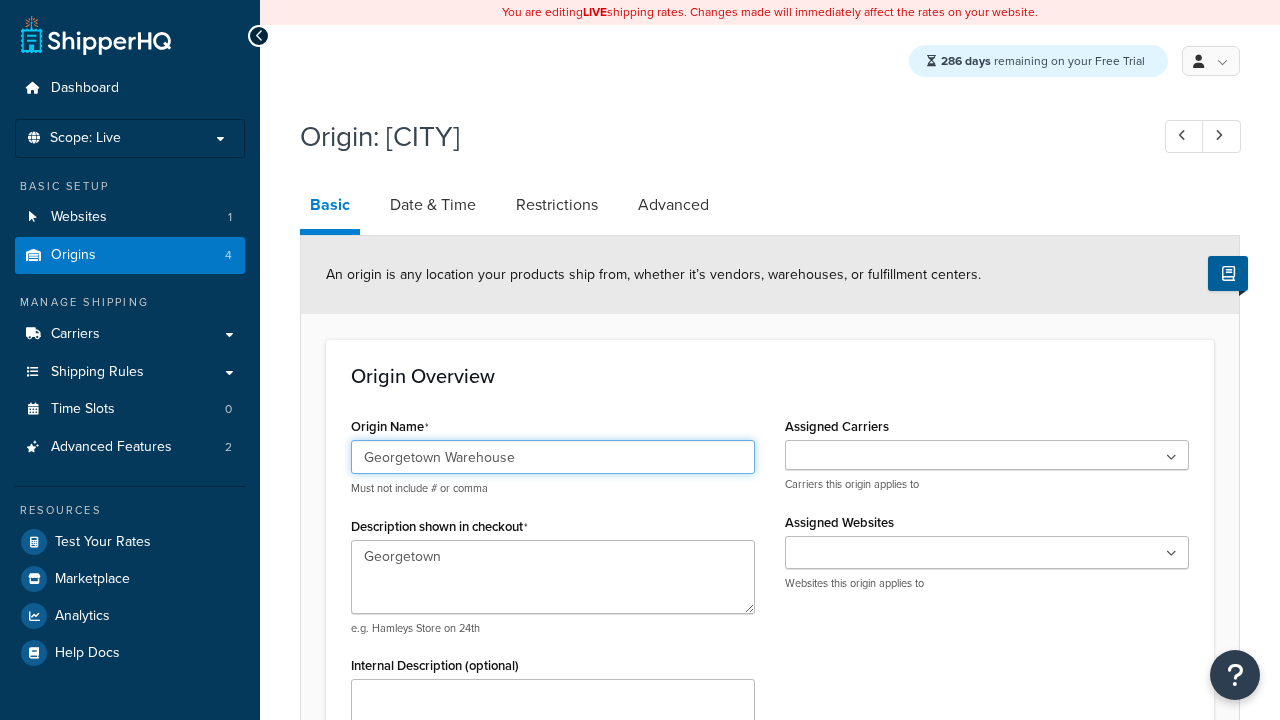 type on "Georgetown Warehouse" 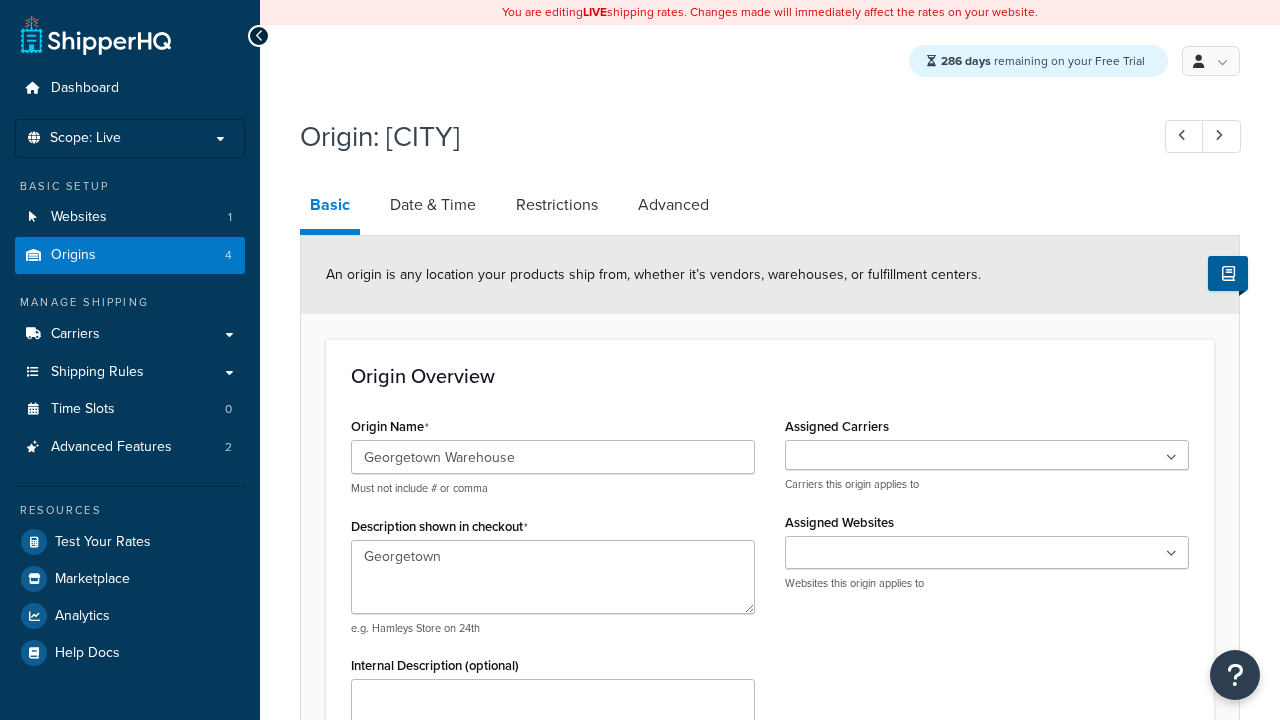 click on "Save" at bounding box center [759, 1459] 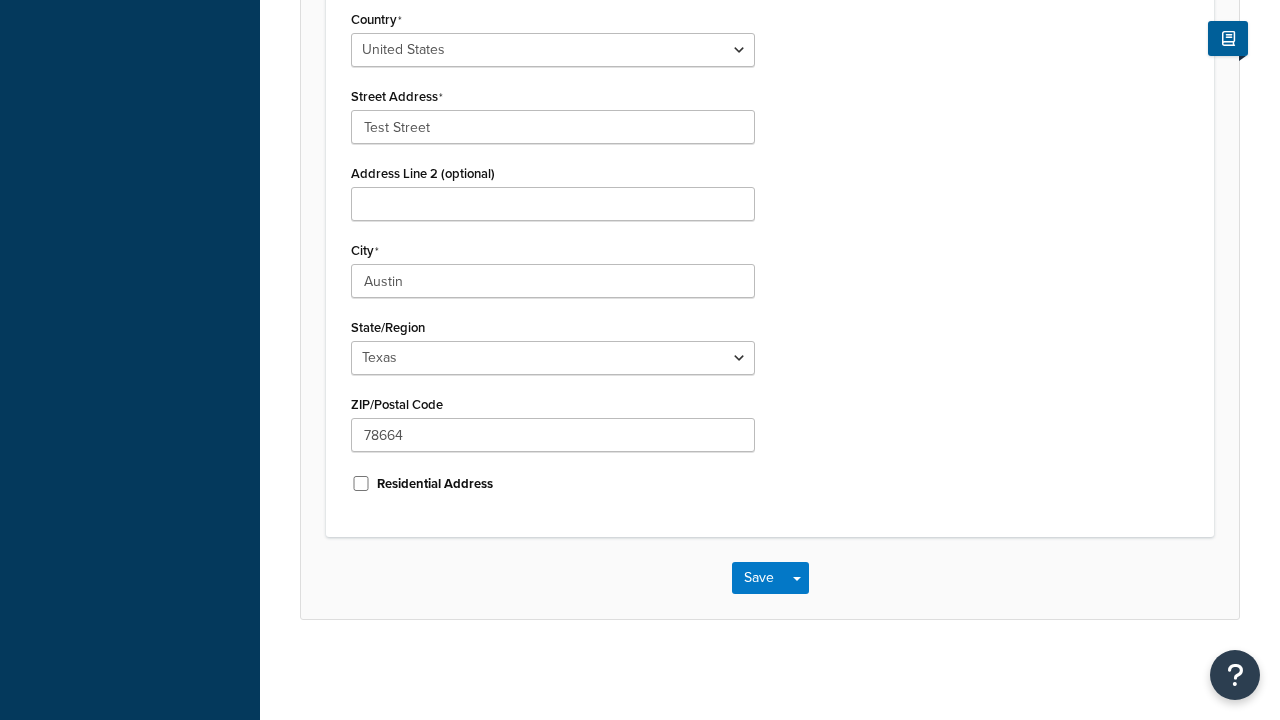 scroll, scrollTop: 0, scrollLeft: 0, axis: both 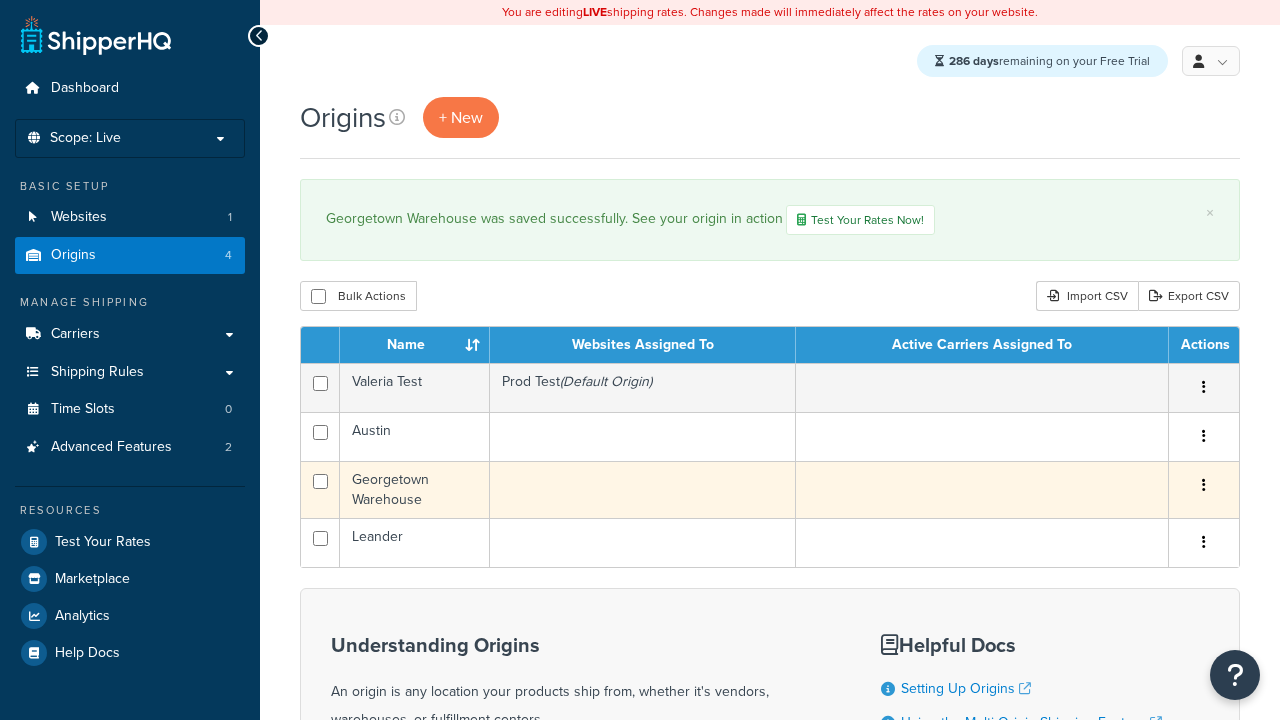 click at bounding box center [1204, 485] 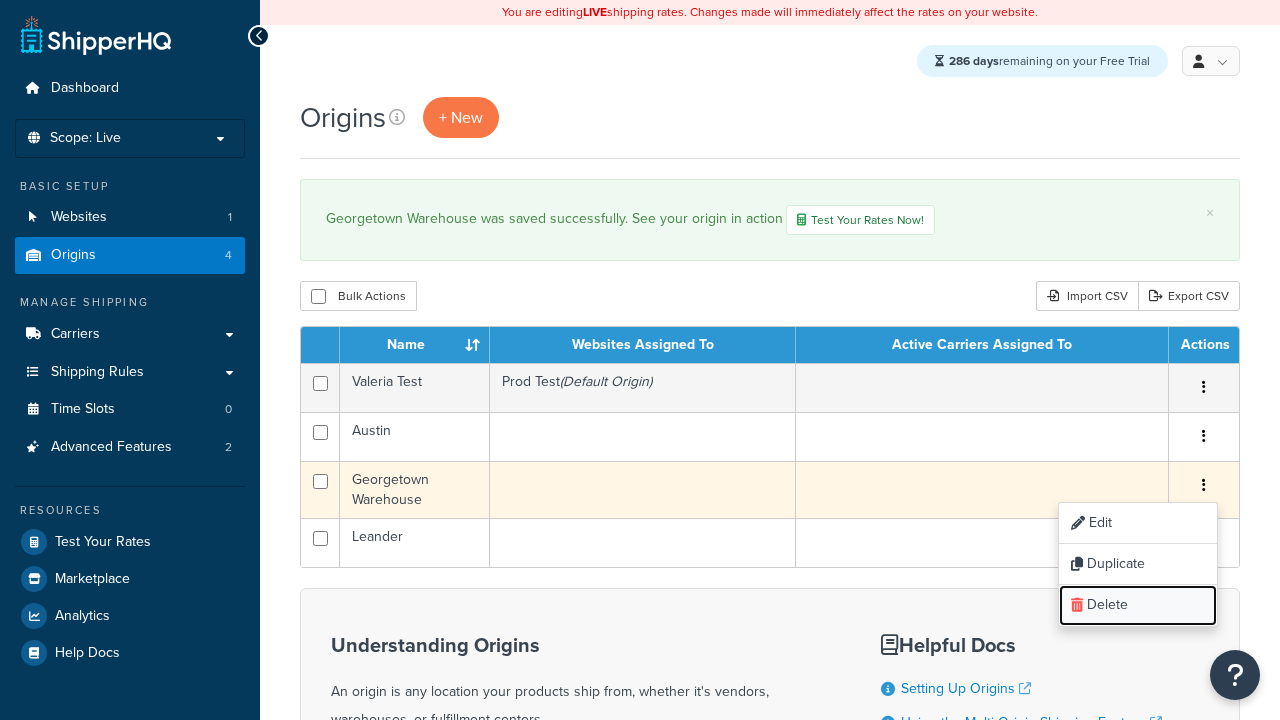 scroll, scrollTop: 0, scrollLeft: 0, axis: both 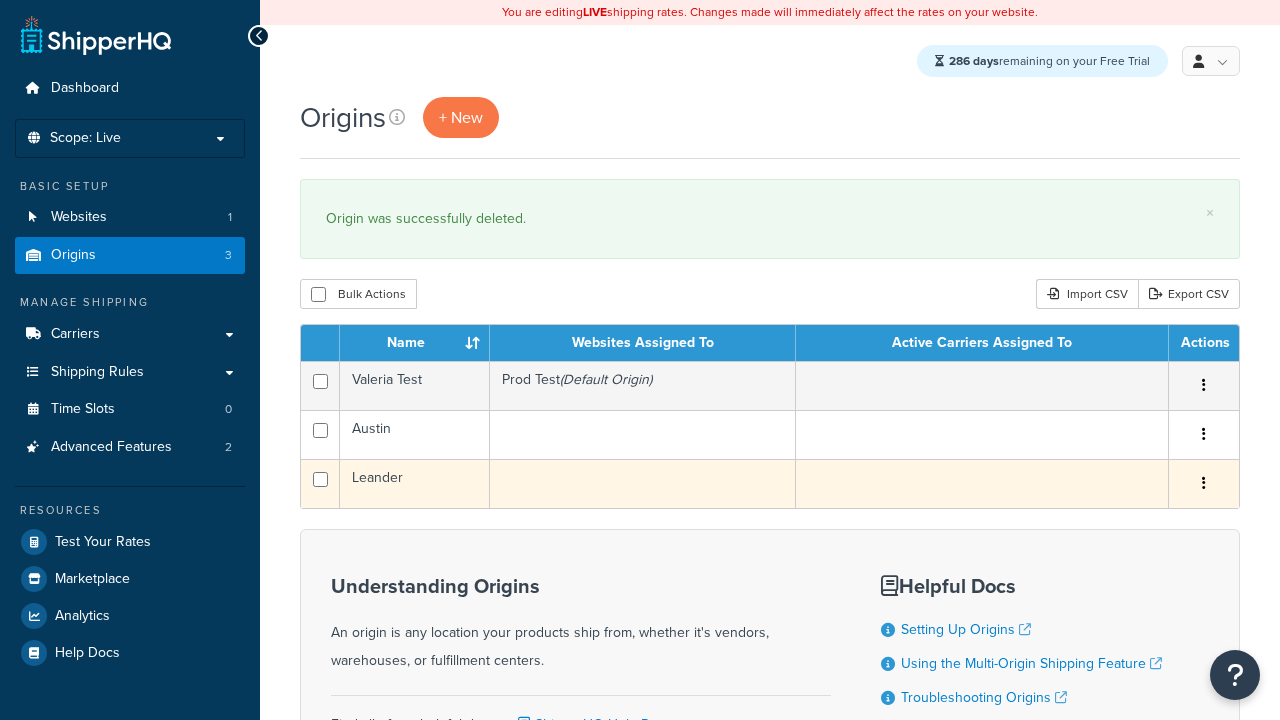 click at bounding box center (1204, 483) 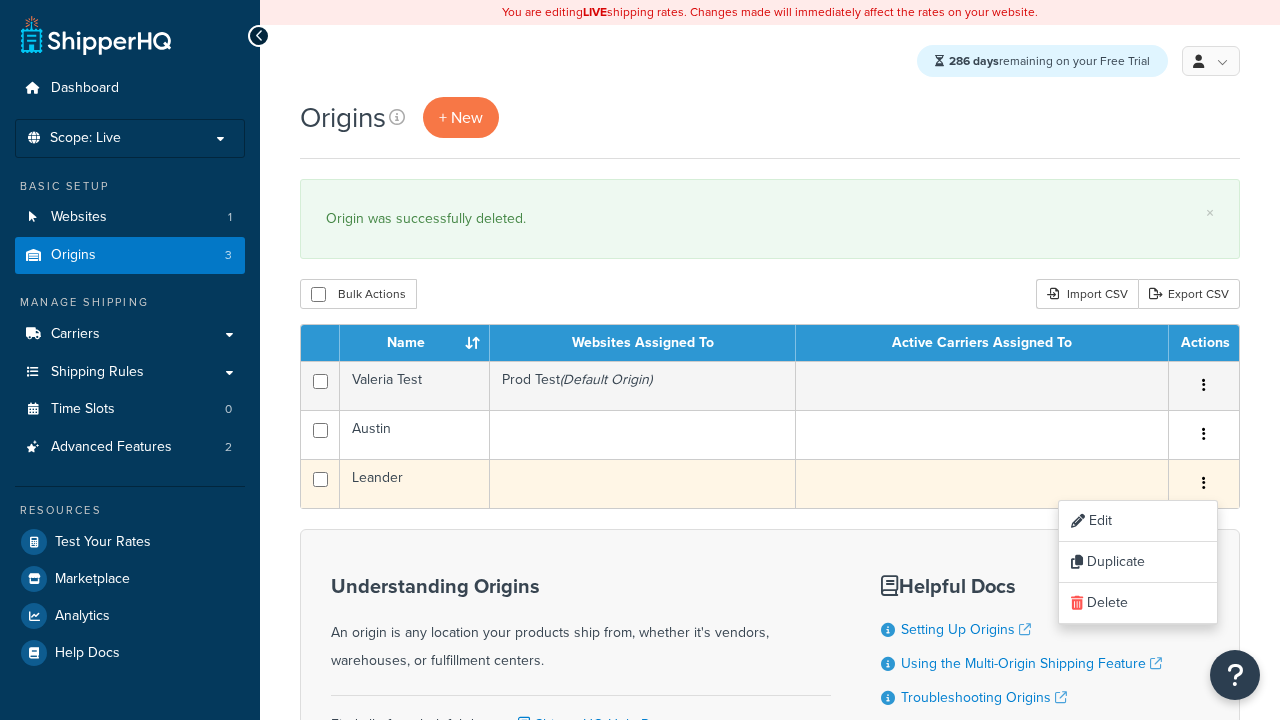 scroll, scrollTop: 0, scrollLeft: 0, axis: both 